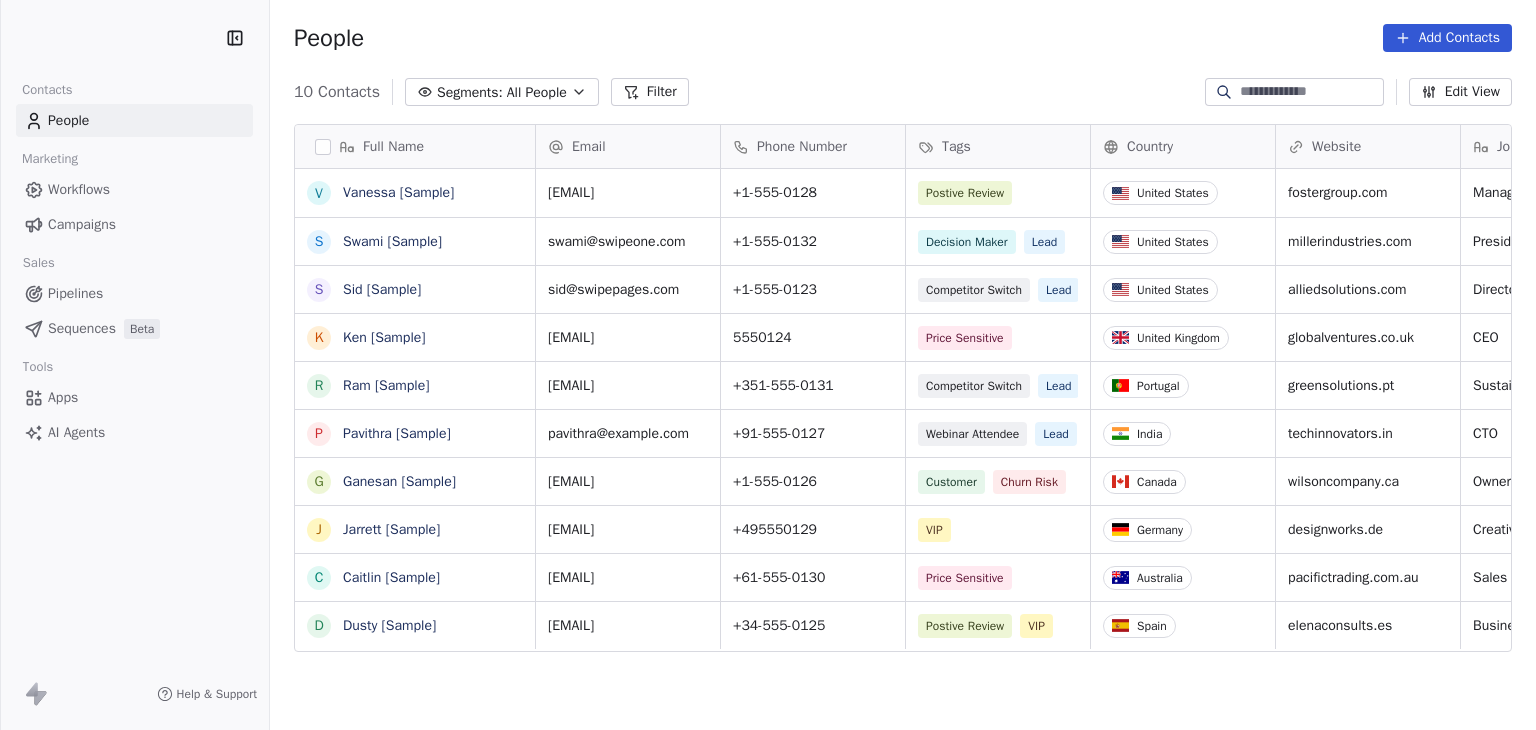 scroll, scrollTop: 0, scrollLeft: 0, axis: both 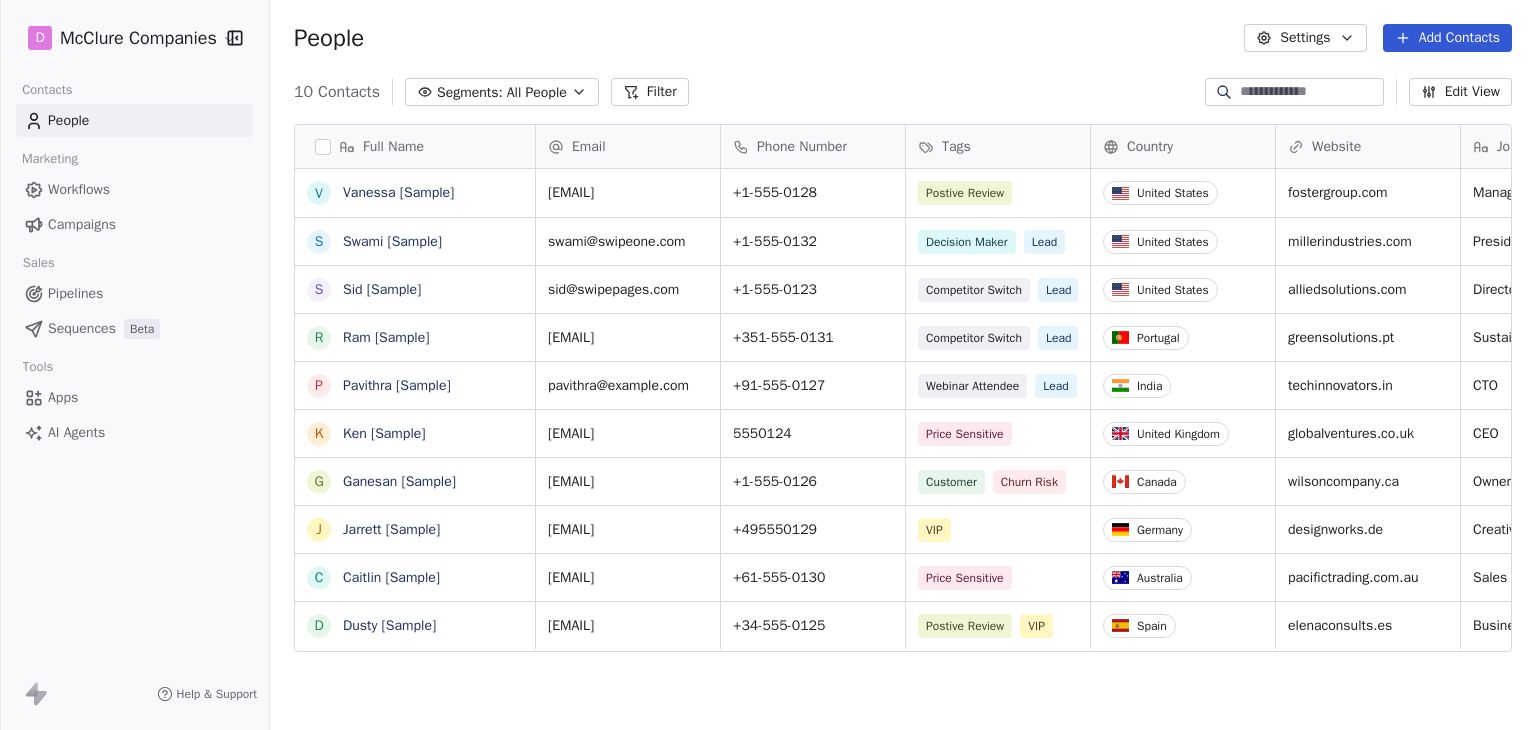 click on "D McClure Companies Contacts People Marketing Workflows Campaigns Sales Pipelines Sequences Beta Tools Apps AI Agents Help & Support People Settings  Add Contacts 10 Contacts Segments: All People Filter  Edit View Tag Add to Sequence Export Full Name V Vanessa [Sample] S Swami [Sample] S Sid [Sample] R Ram [Sample] P Pavithra [Sample] K Ken [Sample] G Ganesan [Sample] J Jarrett [Sample] C Caitlin [Sample] D Dusty [Sample] Email Phone Number Tags Country Website Job Title Status Contact Source NPS Score [EMAIL] +1-555-0128 Postive Review United States fostergroup.com Managing Director closed_won Referral 9 [EMAIL] +1-555-0132 Decision Maker Lead United States millerindustries.com President New Lead Social Media 9 [EMAIL] +1-555-0123 Competitor Switch Lead United States alliedsolutions.com Director of Operations qualifying Website Form [EMAIL] +351-555-0131 Competitor Switch Lead Portugal greensolutions.pt Sustainability Head closed_won Facebook Ad 10 +91-555-0127 5" at bounding box center (768, 365) 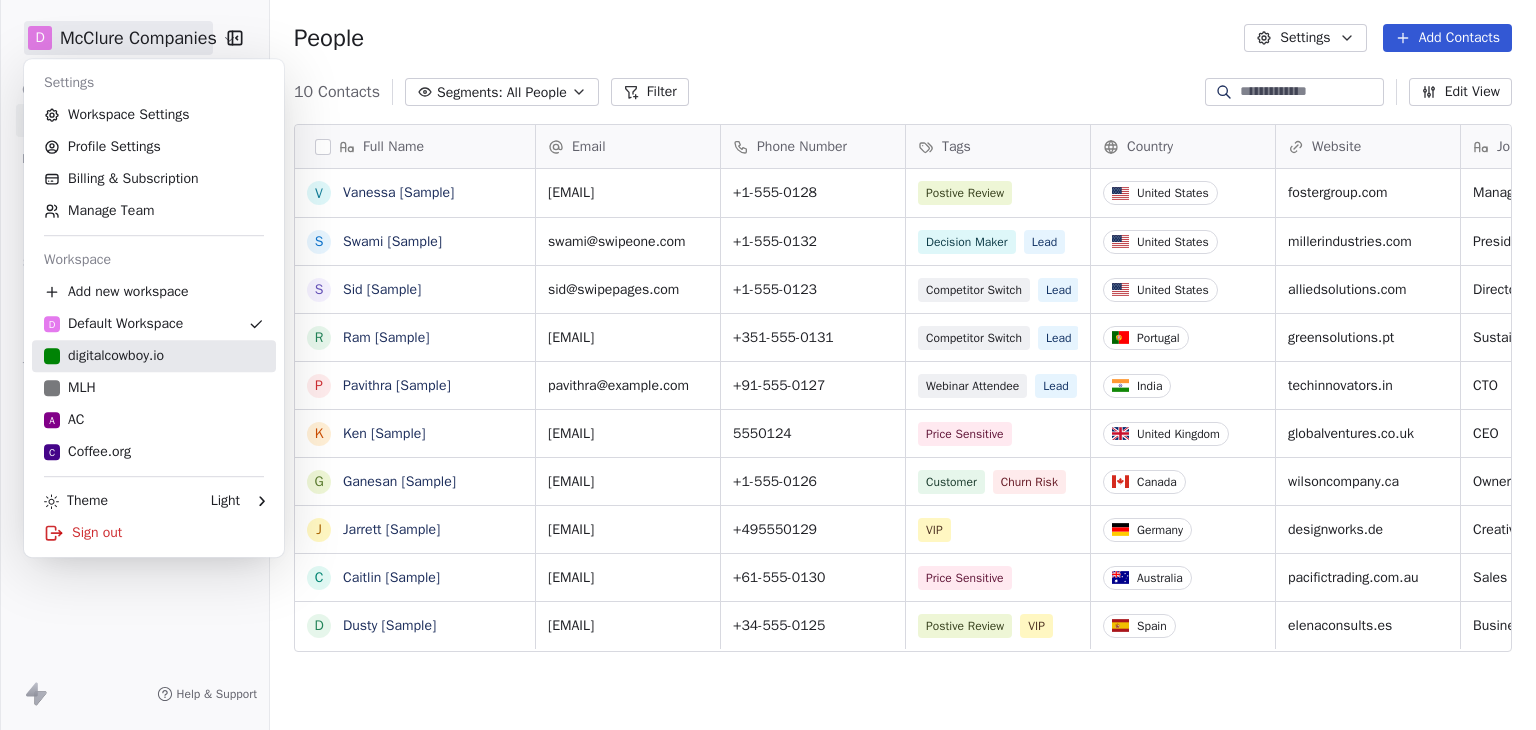 click on "digitalcowboy.io" at bounding box center [154, 356] 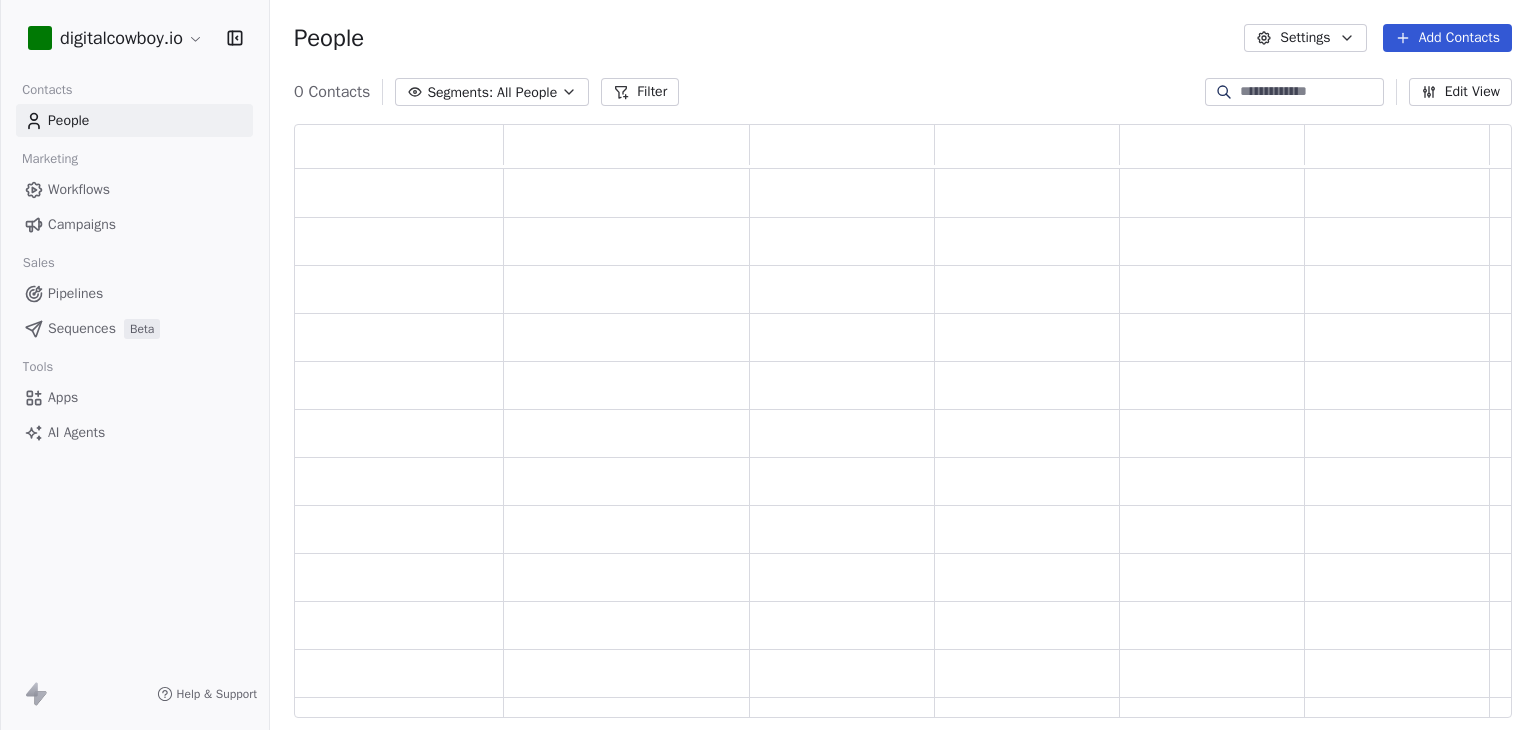 scroll, scrollTop: 16, scrollLeft: 16, axis: both 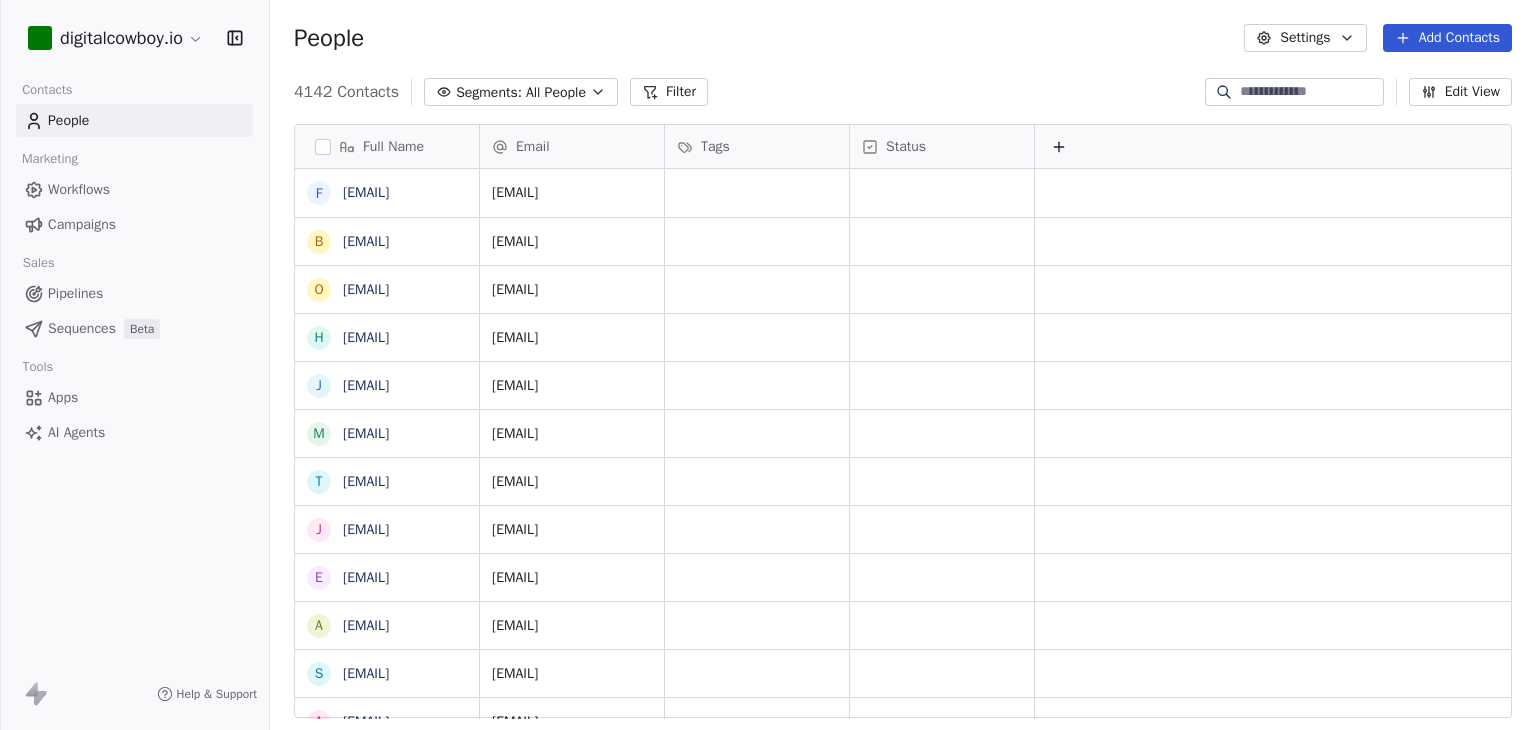 click on "AI Agents" at bounding box center (76, 432) 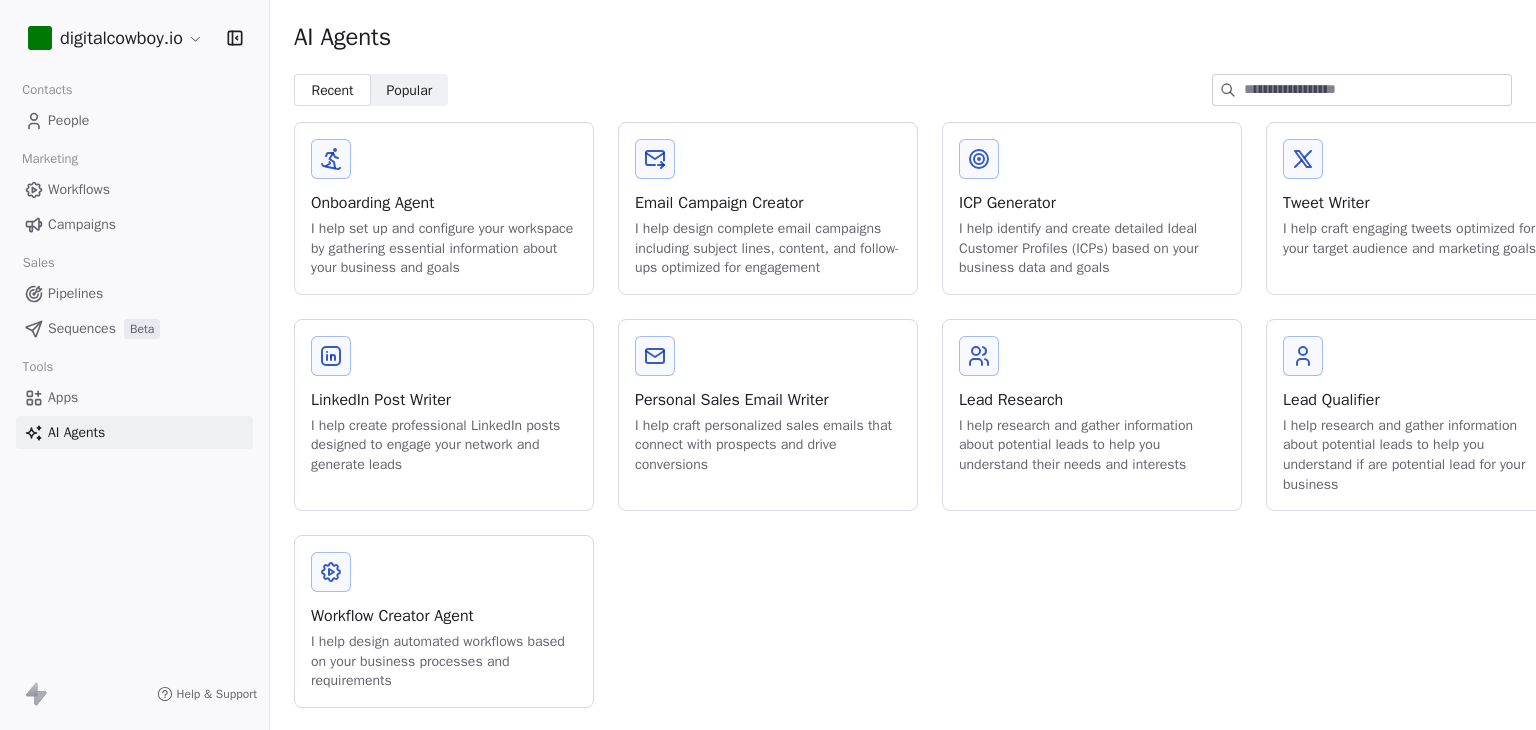 click on "Email Campaign Creator" at bounding box center (768, 203) 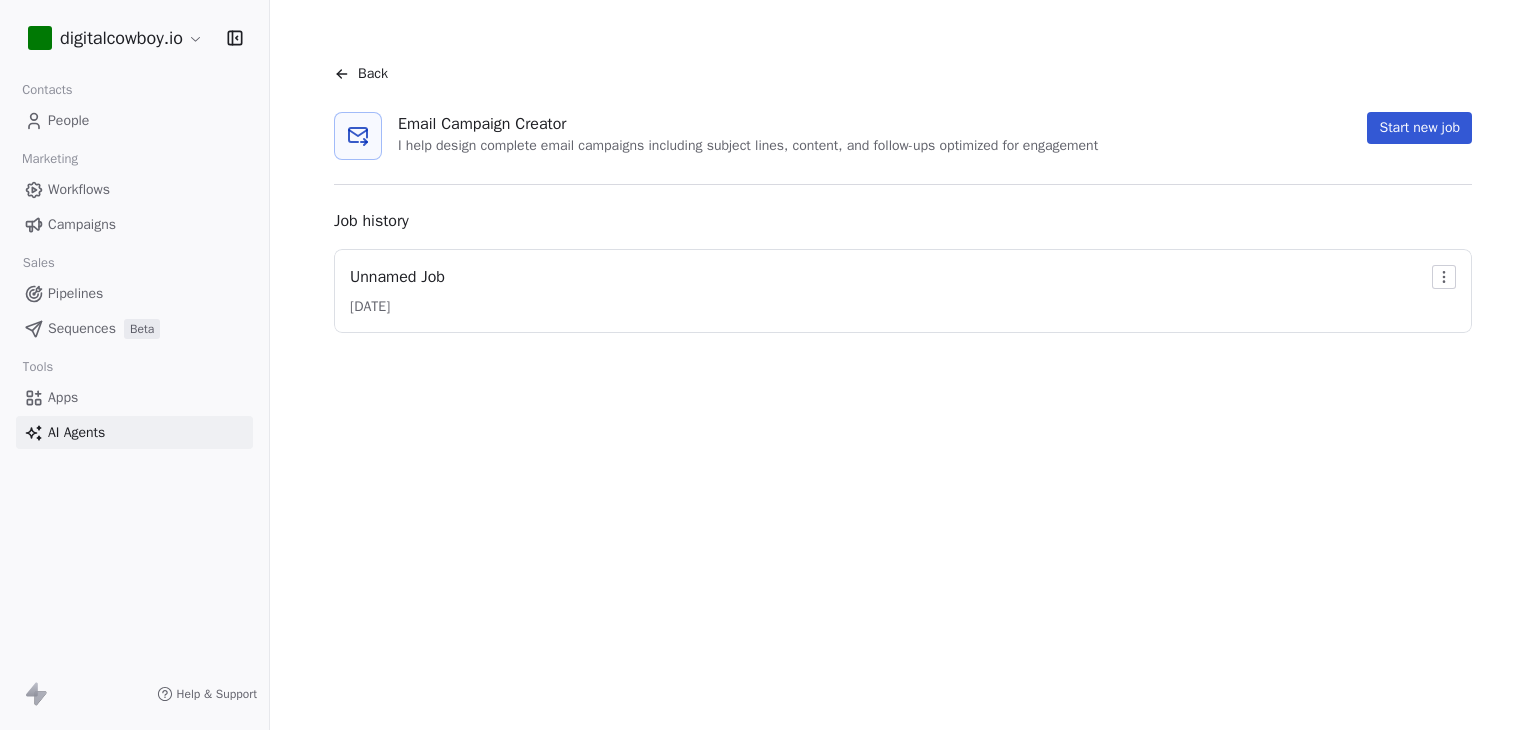 click on "Unnamed Job" at bounding box center (397, 277) 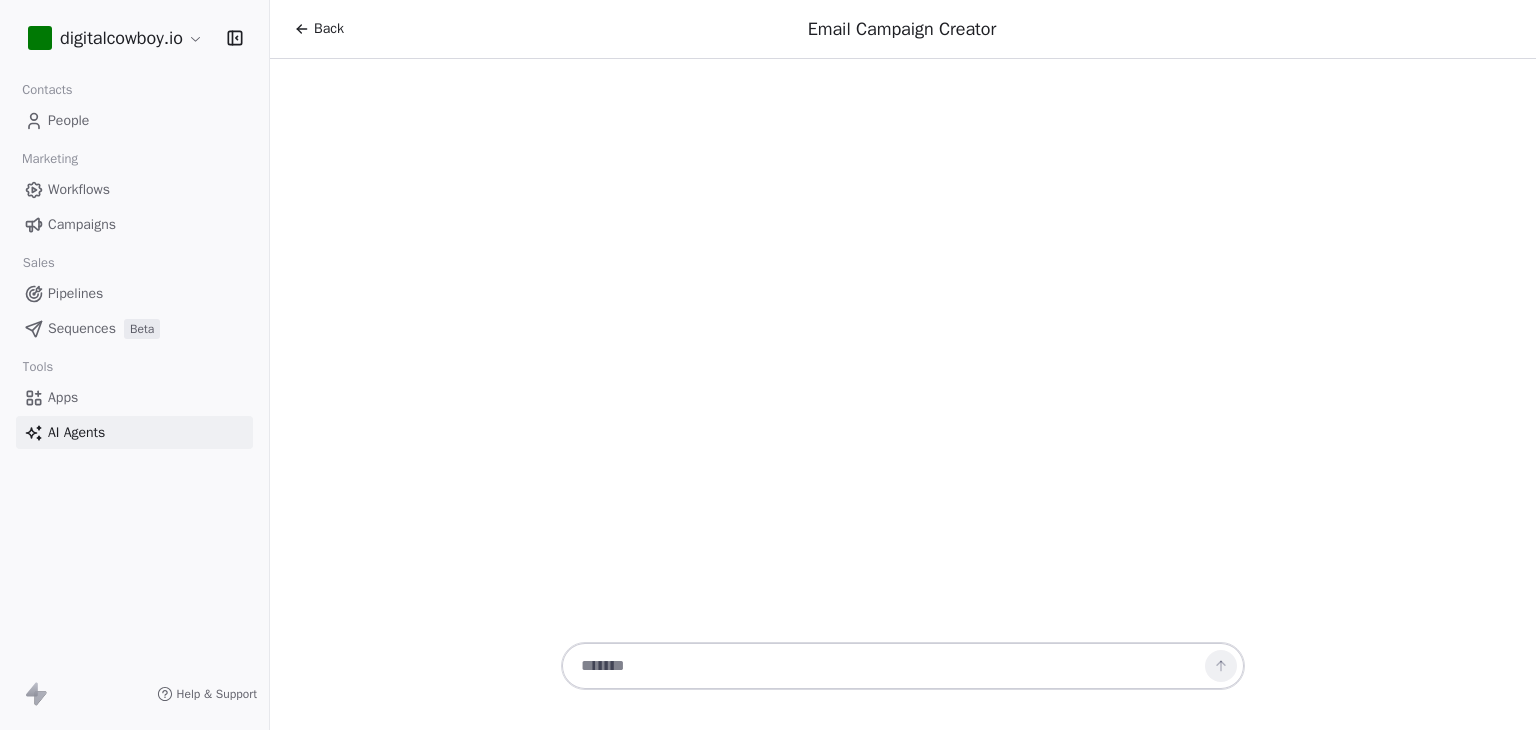 click at bounding box center [883, 666] 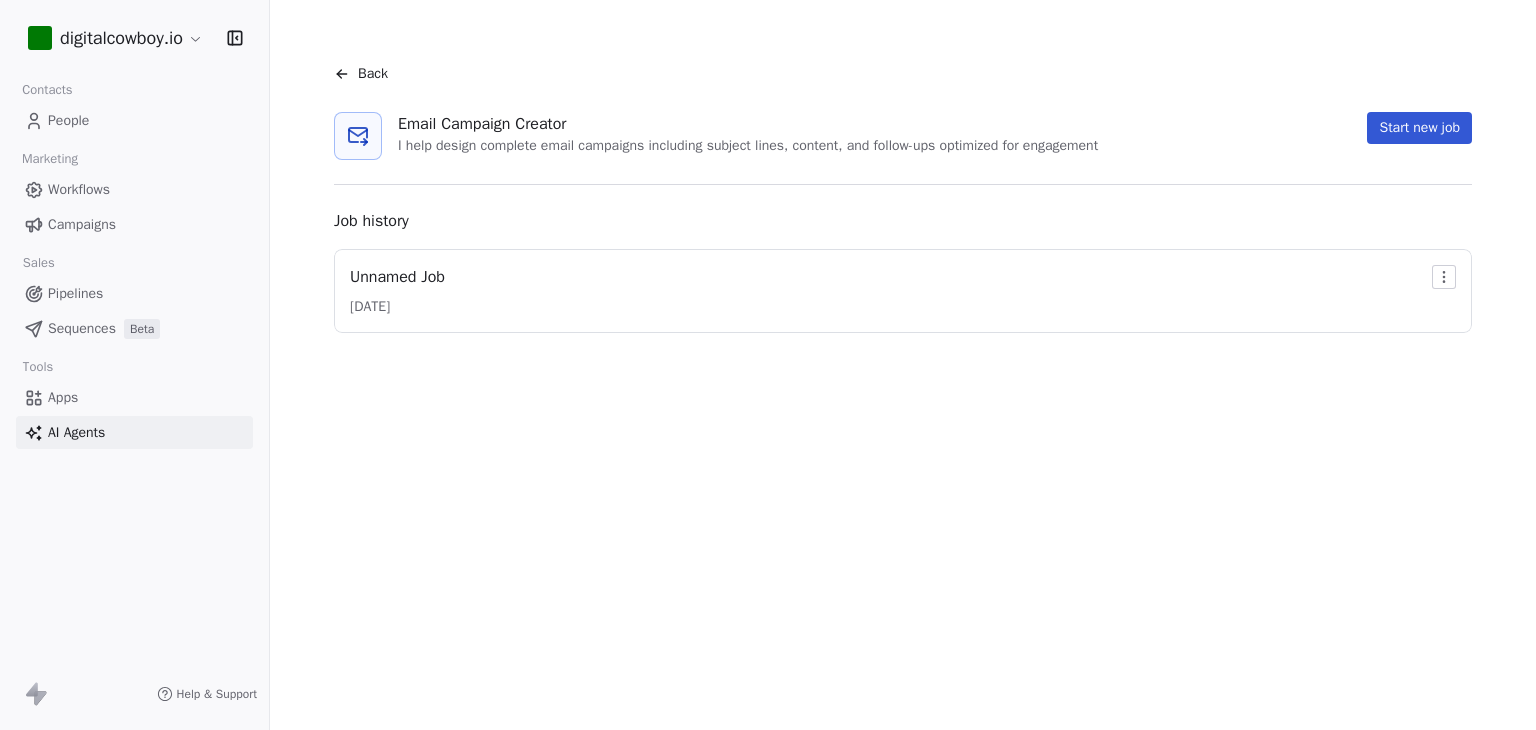 click on "Start new job" at bounding box center (1419, 128) 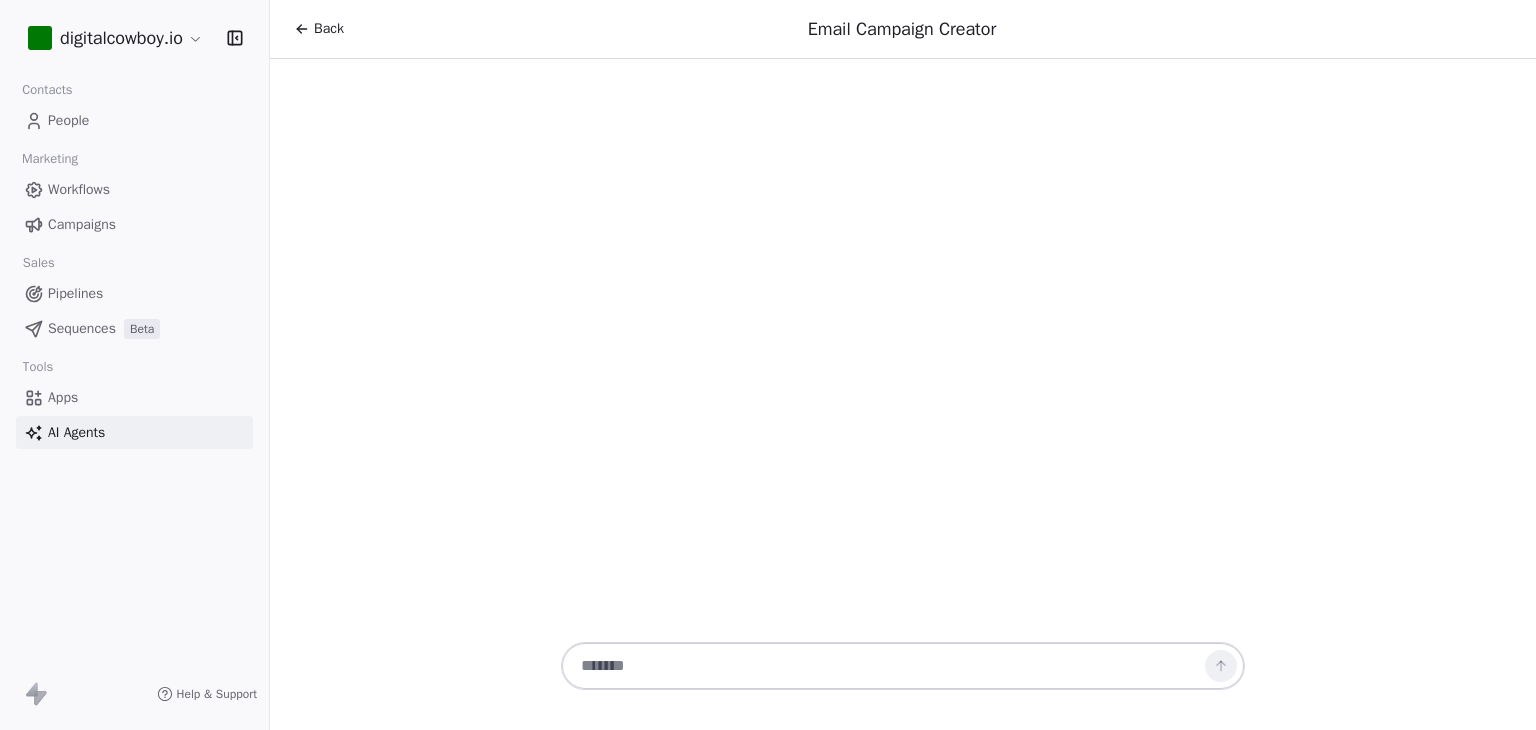 click at bounding box center [883, 666] 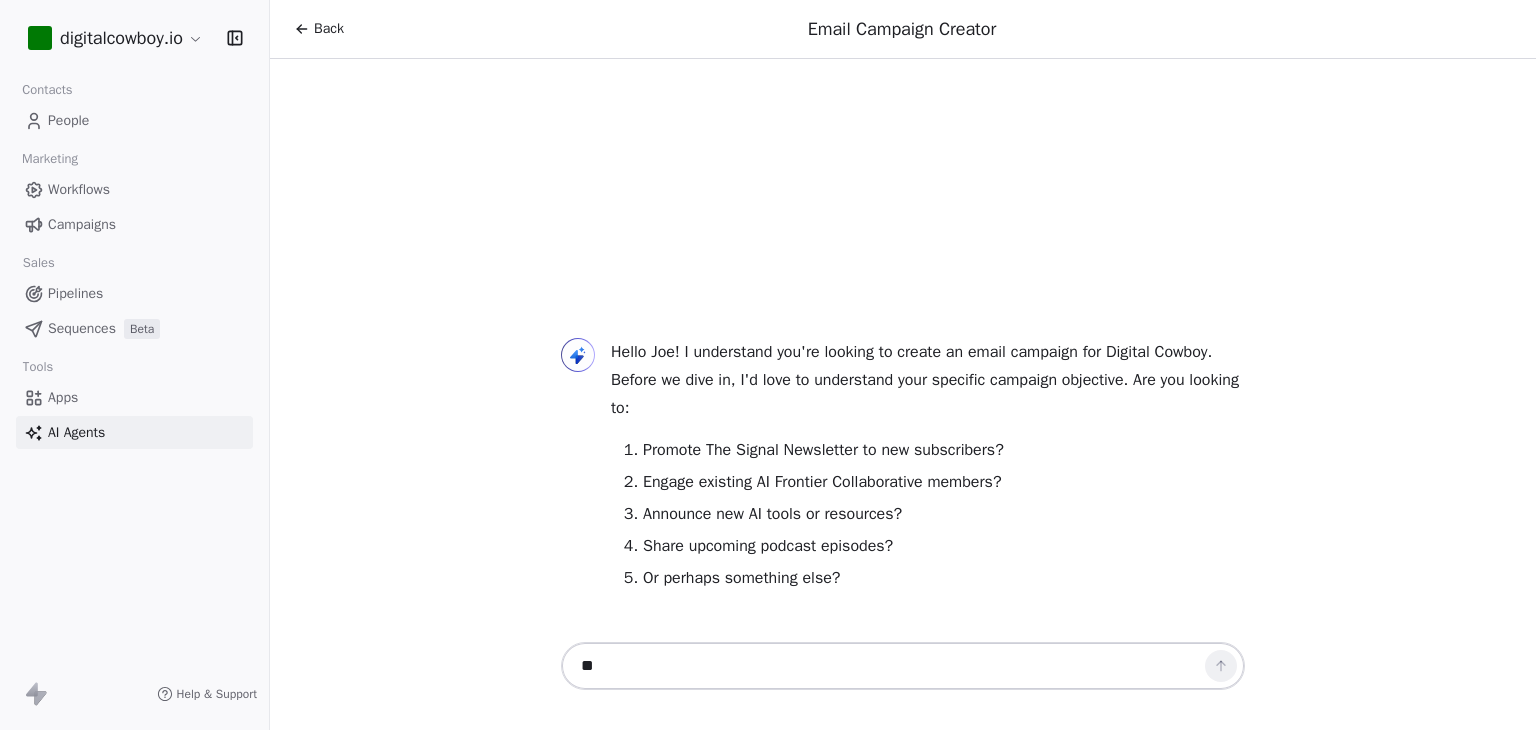 type on "*" 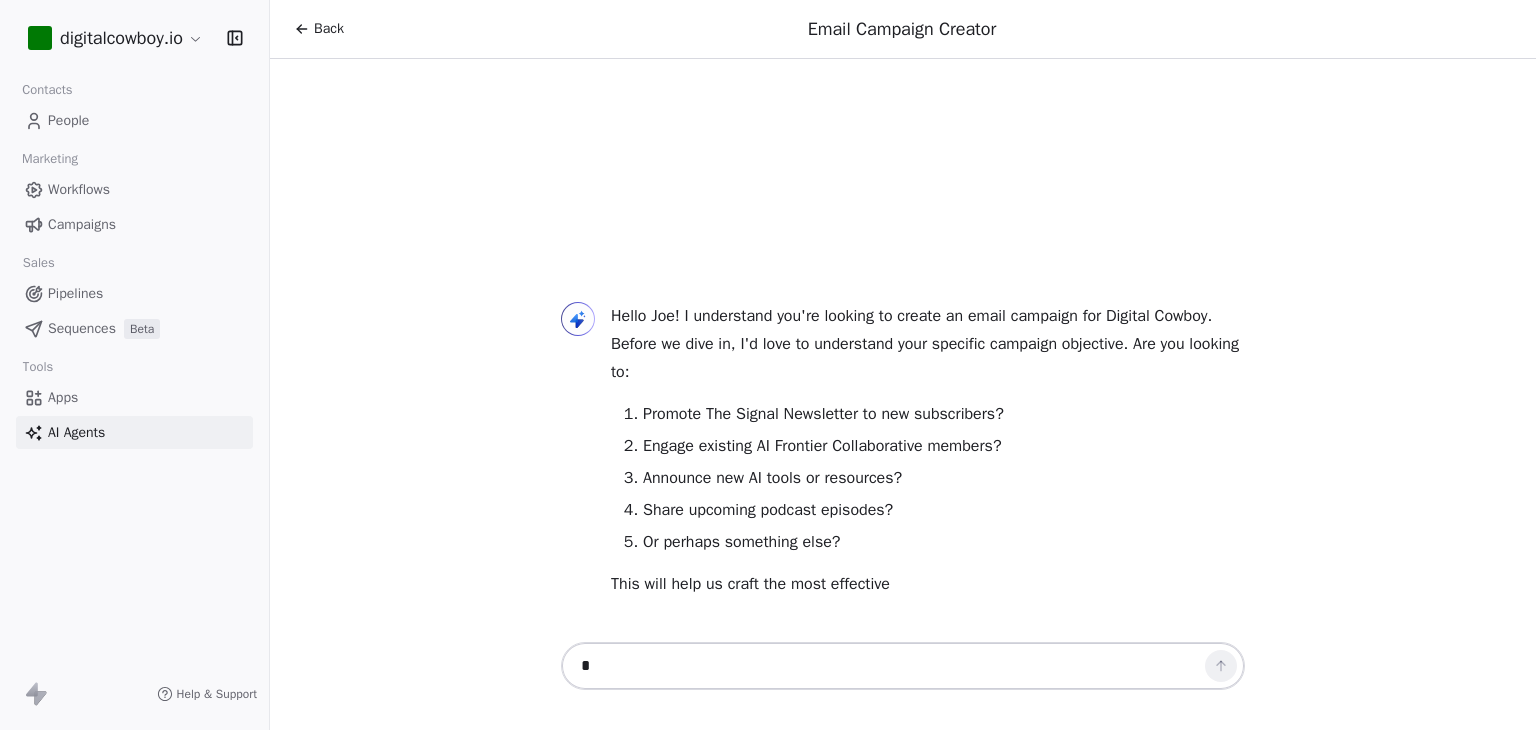 type 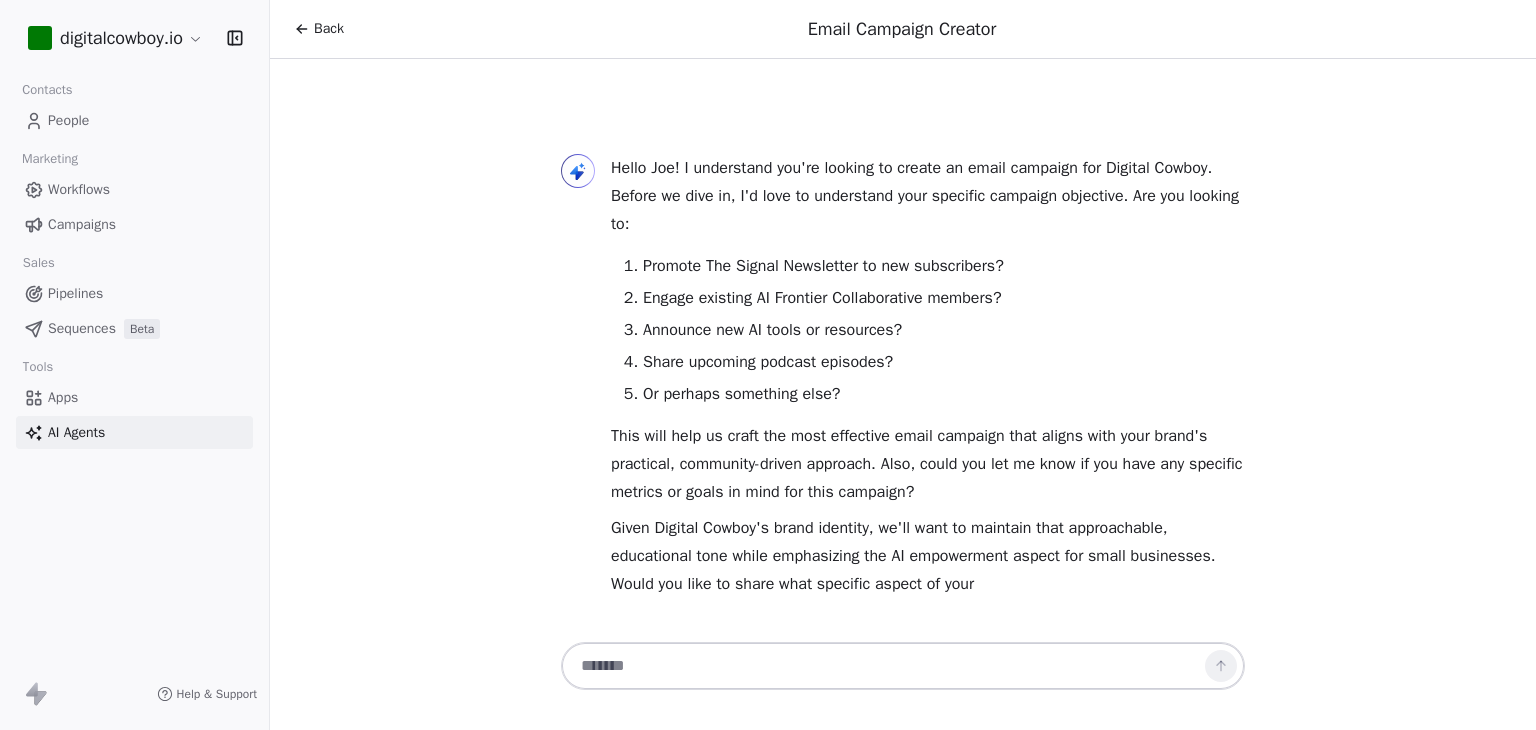 click on "Back" at bounding box center (329, 29) 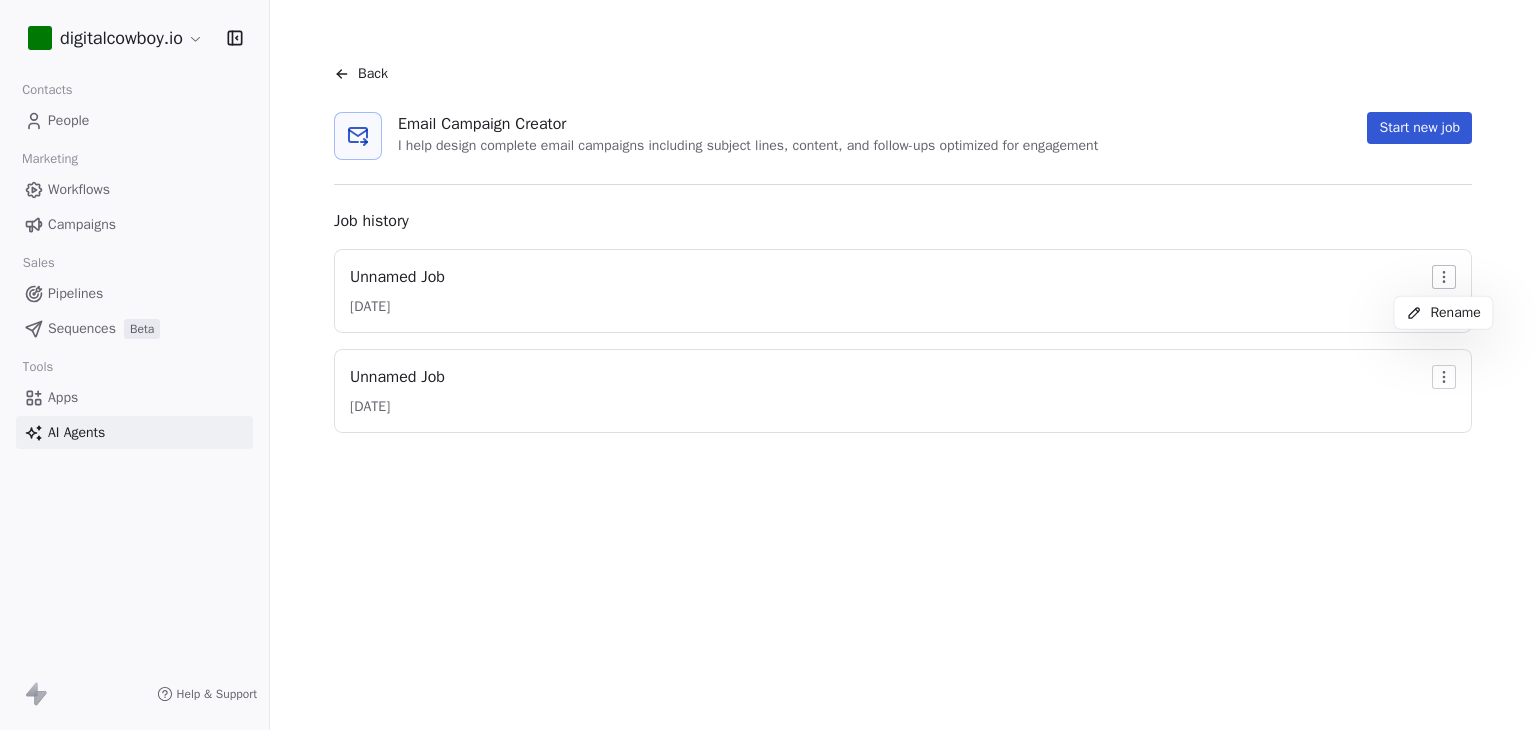 click on "digitalcowboy.io Contacts People Marketing Workflows Campaigns Sales Pipelines Sequences Beta Tools Apps AI Agents Help & Support Back Email Campaign Creator I help design complete email campaigns including subject lines, content, and follow-ups optimized for engagement Start new job Job history Unnamed Job [DATE] Unnamed Job [DATE]   Rename" at bounding box center [768, 365] 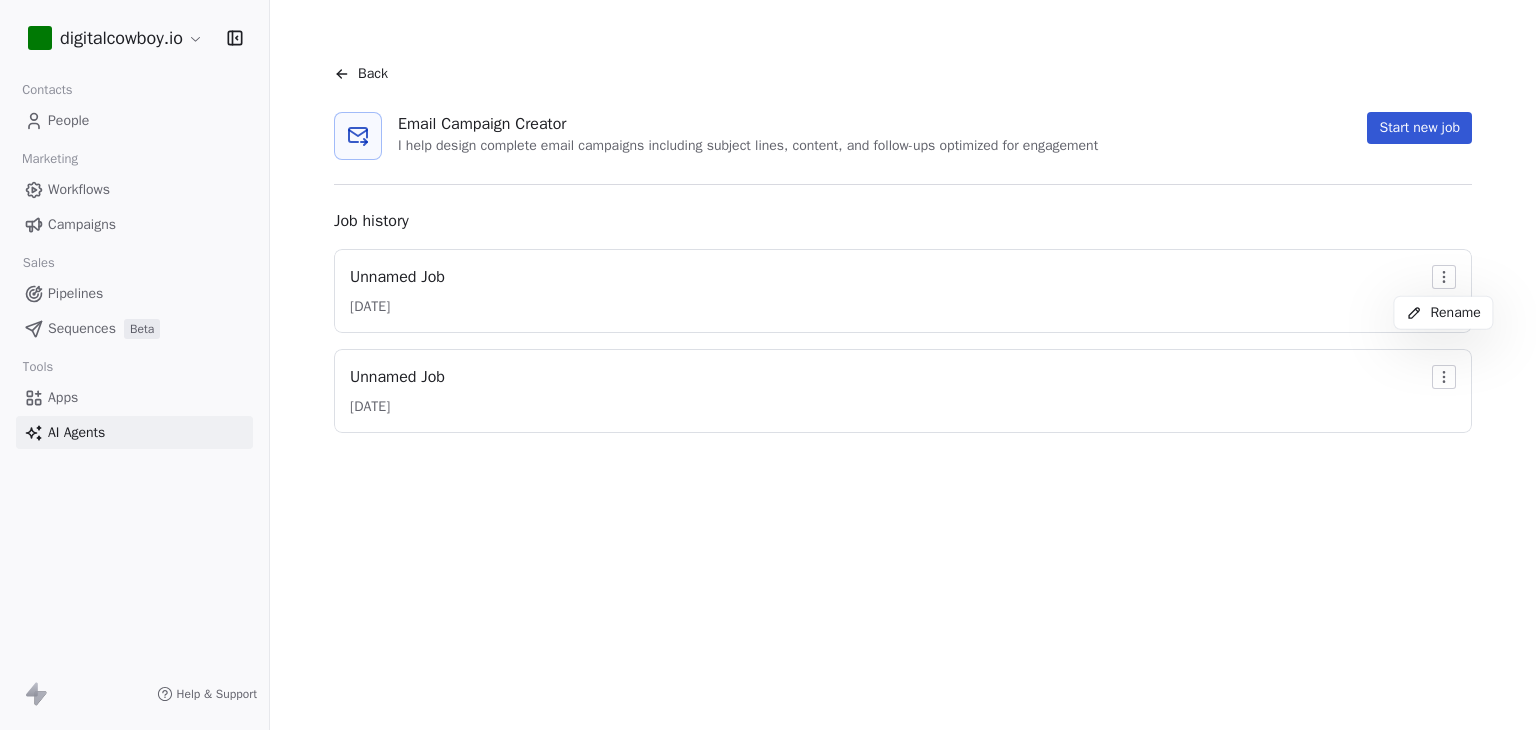 click on "digitalcowboy.io Contacts People Marketing Workflows Campaigns Sales Pipelines Sequences Beta Tools Apps AI Agents Help & Support Back Email Campaign Creator I help design complete email campaigns including subject lines, content, and follow-ups optimized for engagement Start new job Job history Unnamed Job [DATE] Unnamed Job [DATE]   Rename" at bounding box center (768, 365) 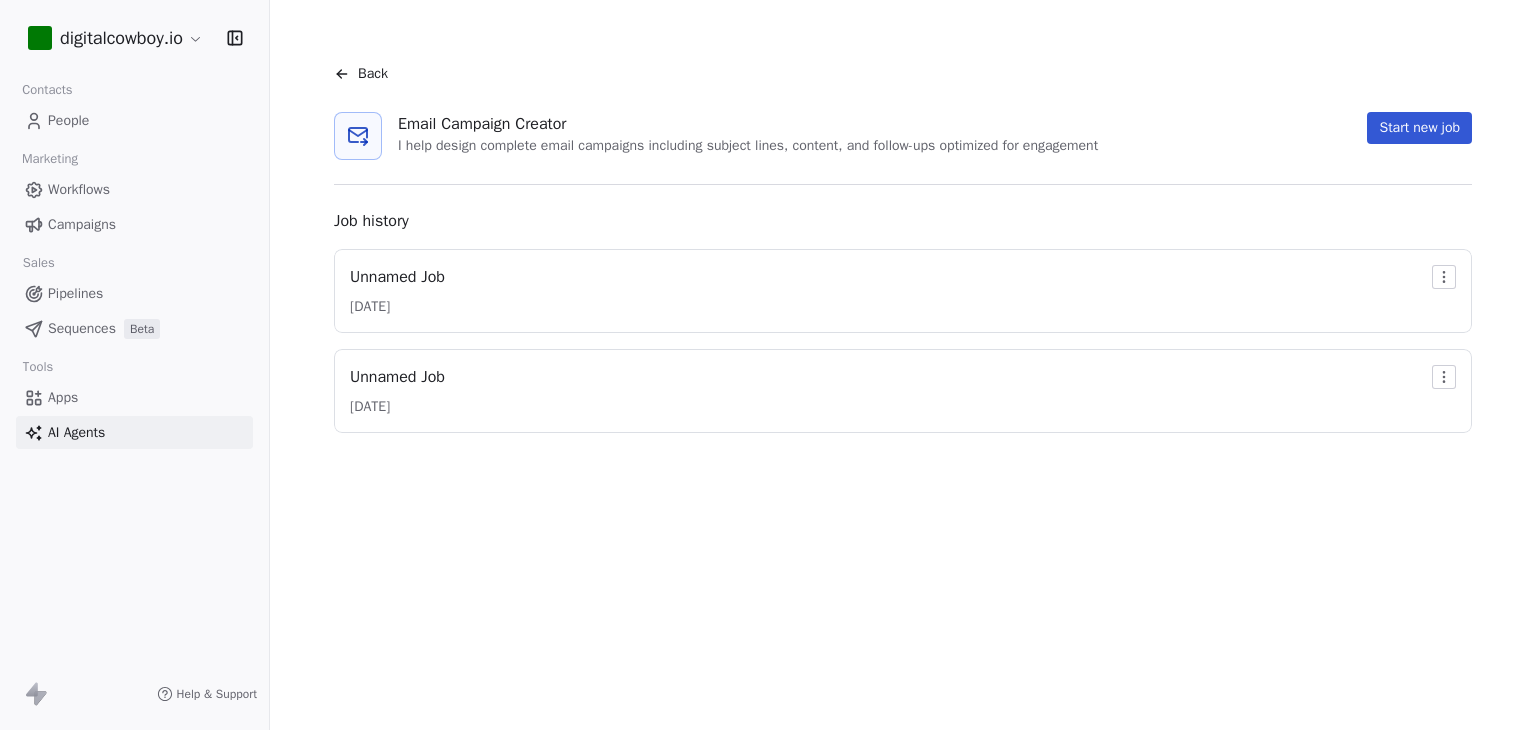 click on "Unnamed Job" at bounding box center [397, 377] 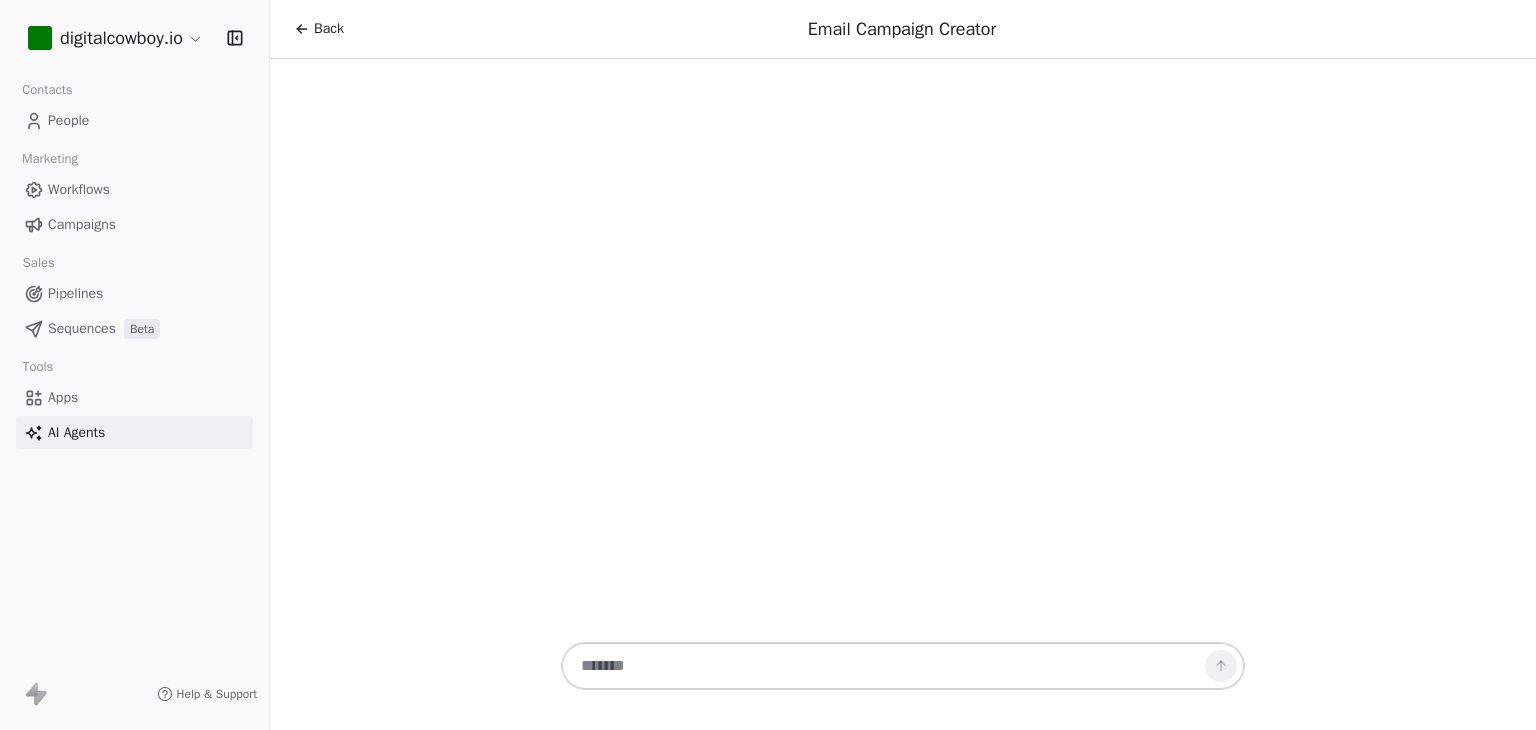 click at bounding box center [883, 666] 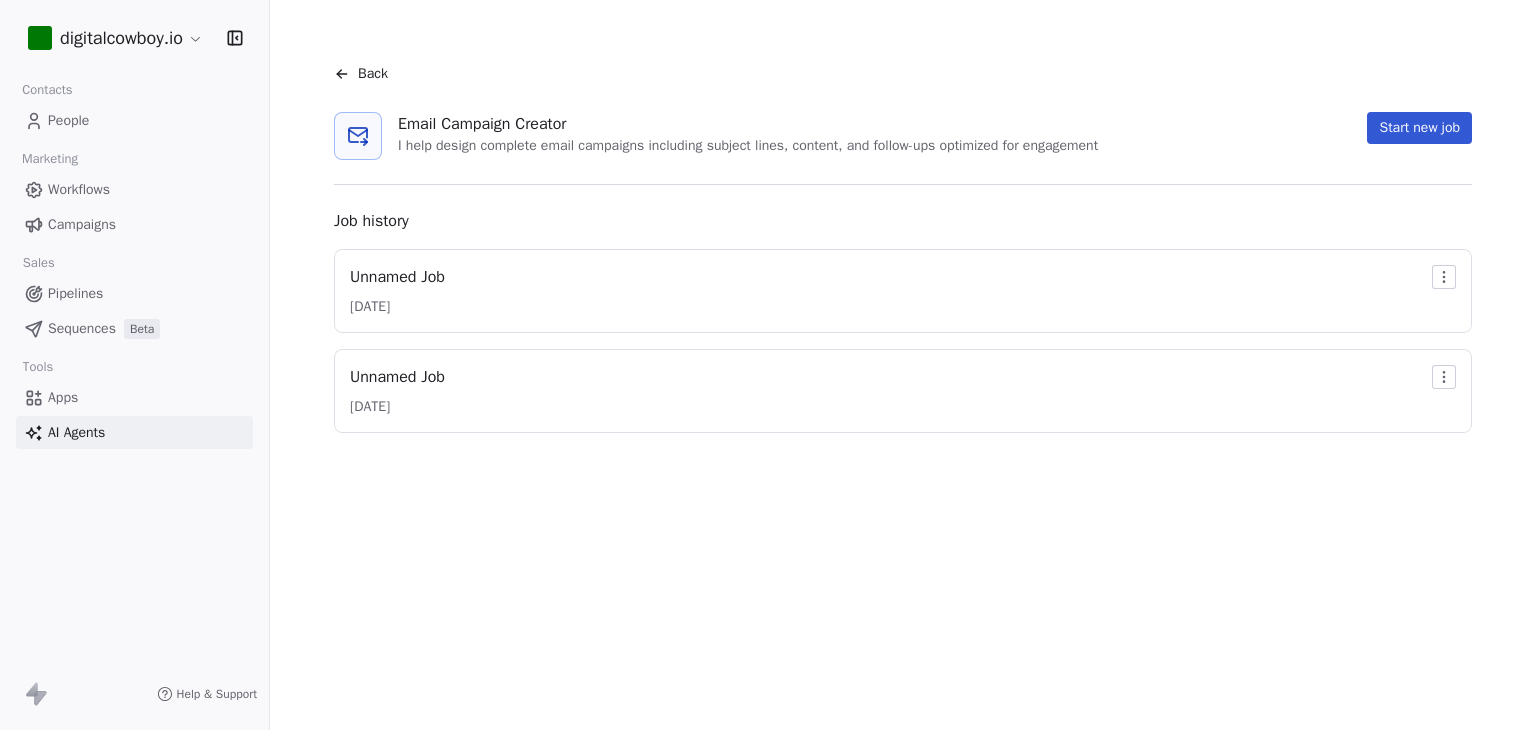 click on "Unnamed Job" at bounding box center [397, 277] 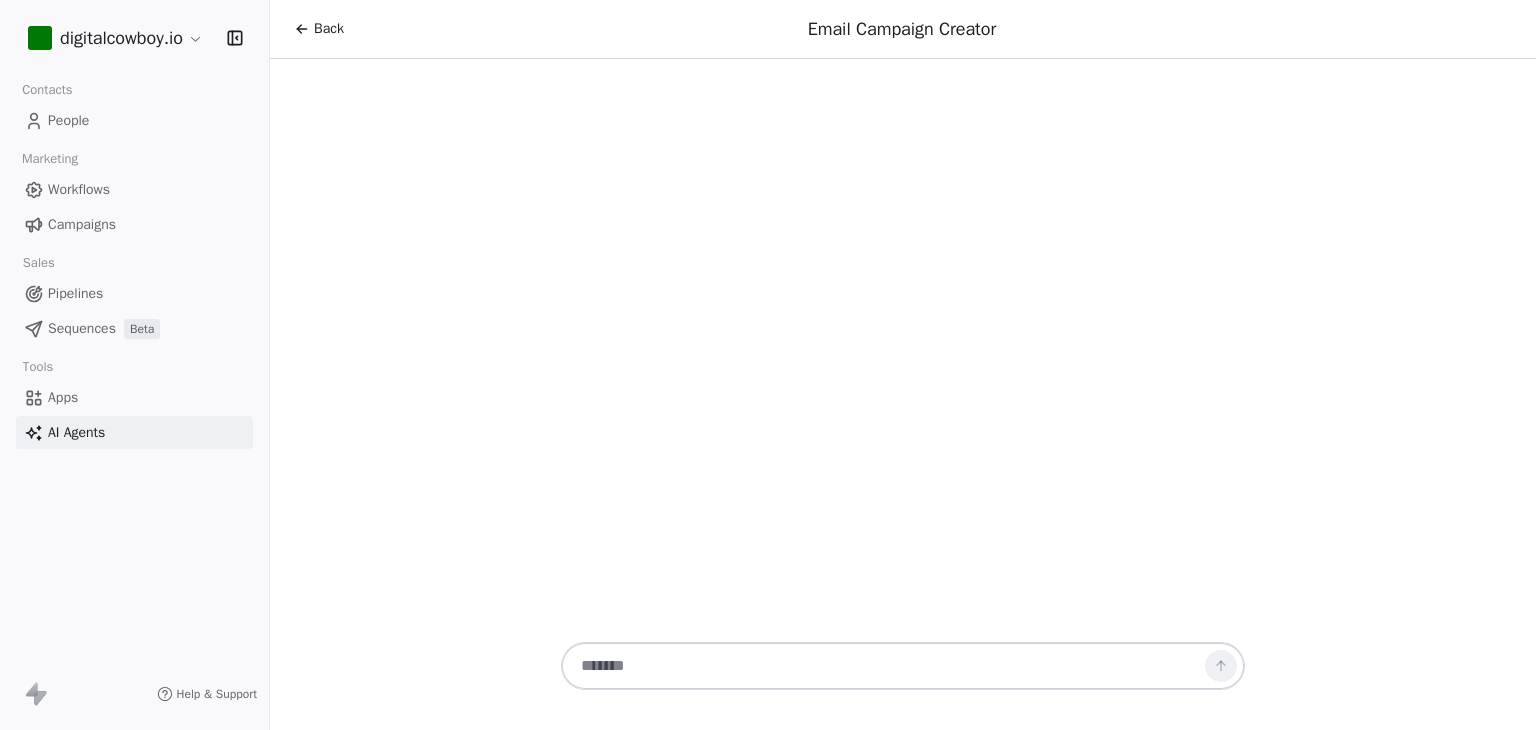click at bounding box center [903, 666] 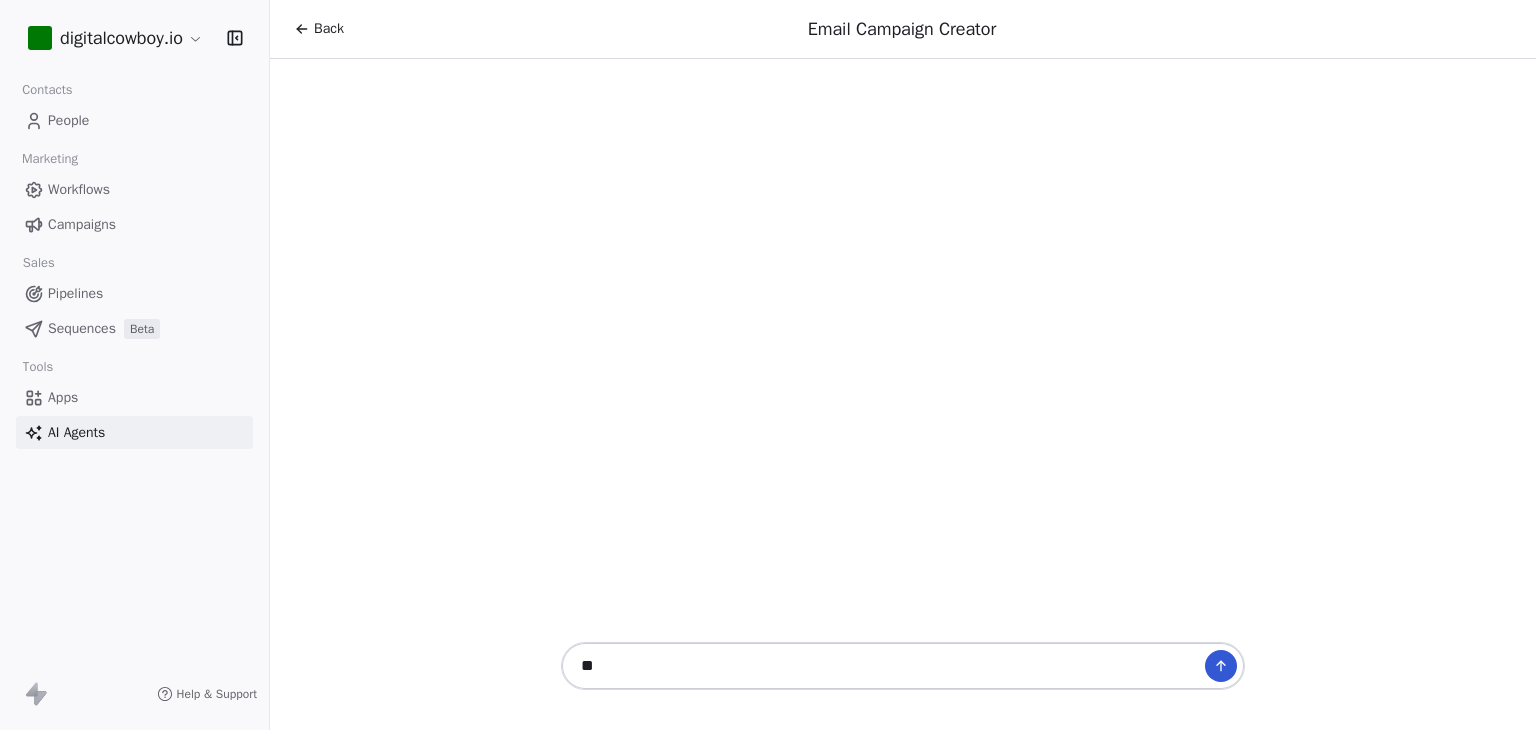 type on "*" 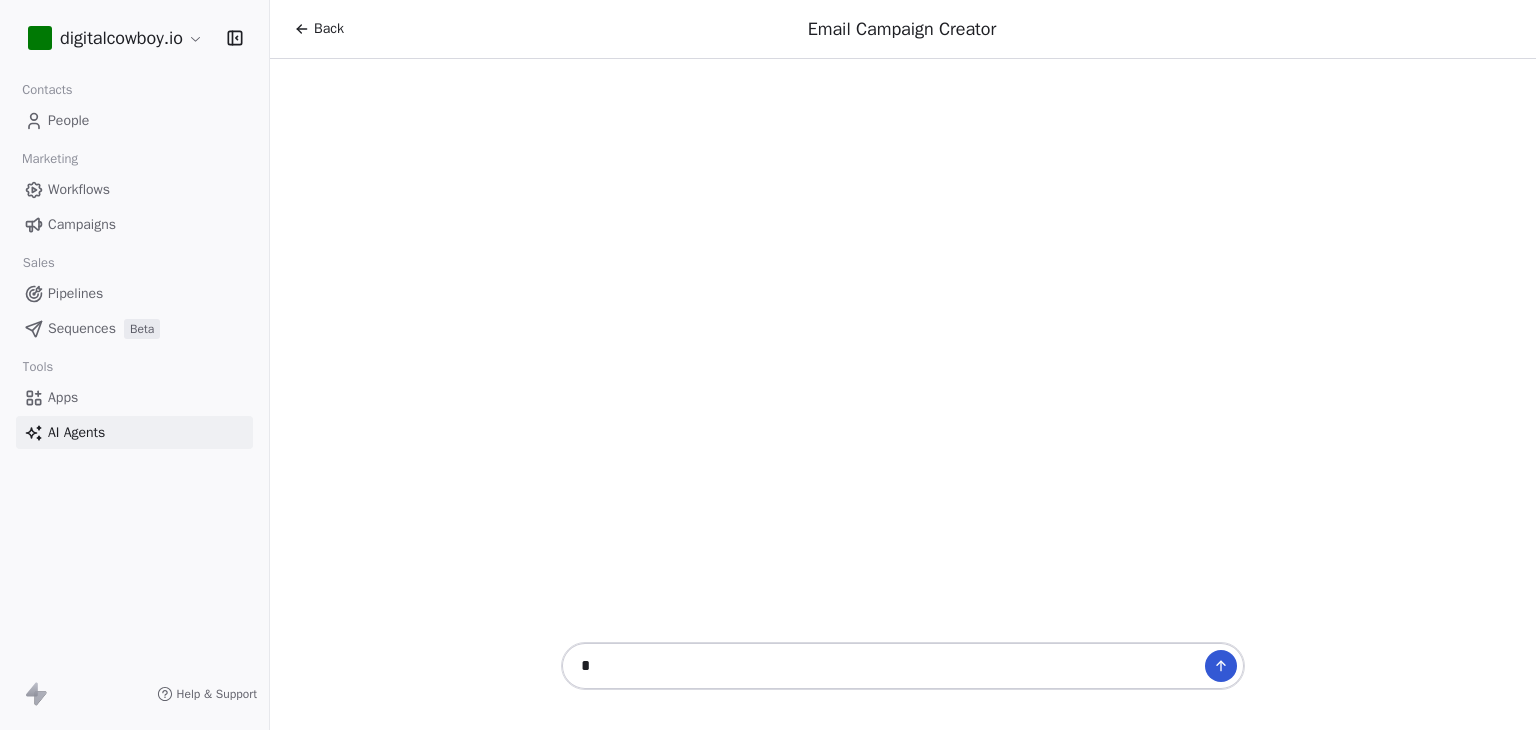 type on "**" 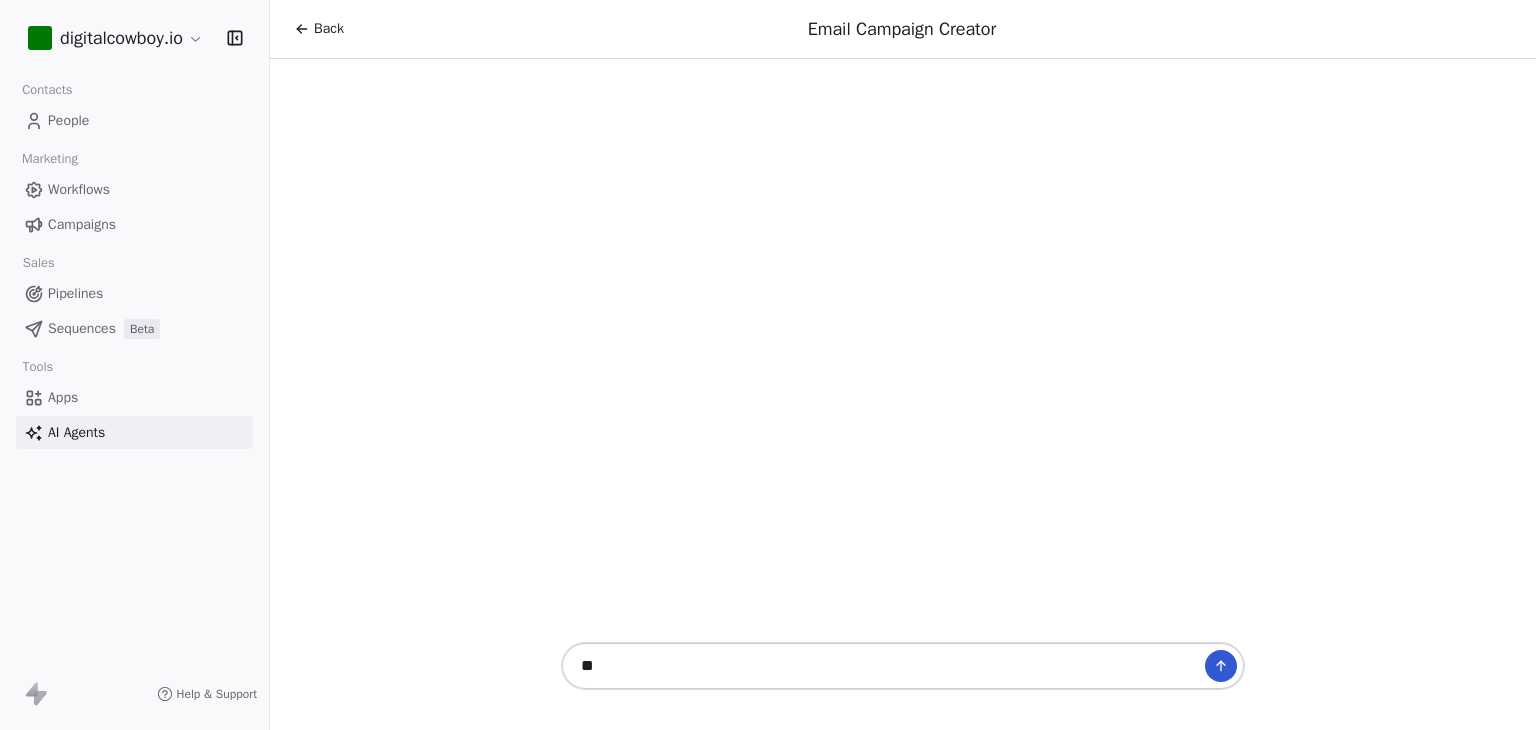 type 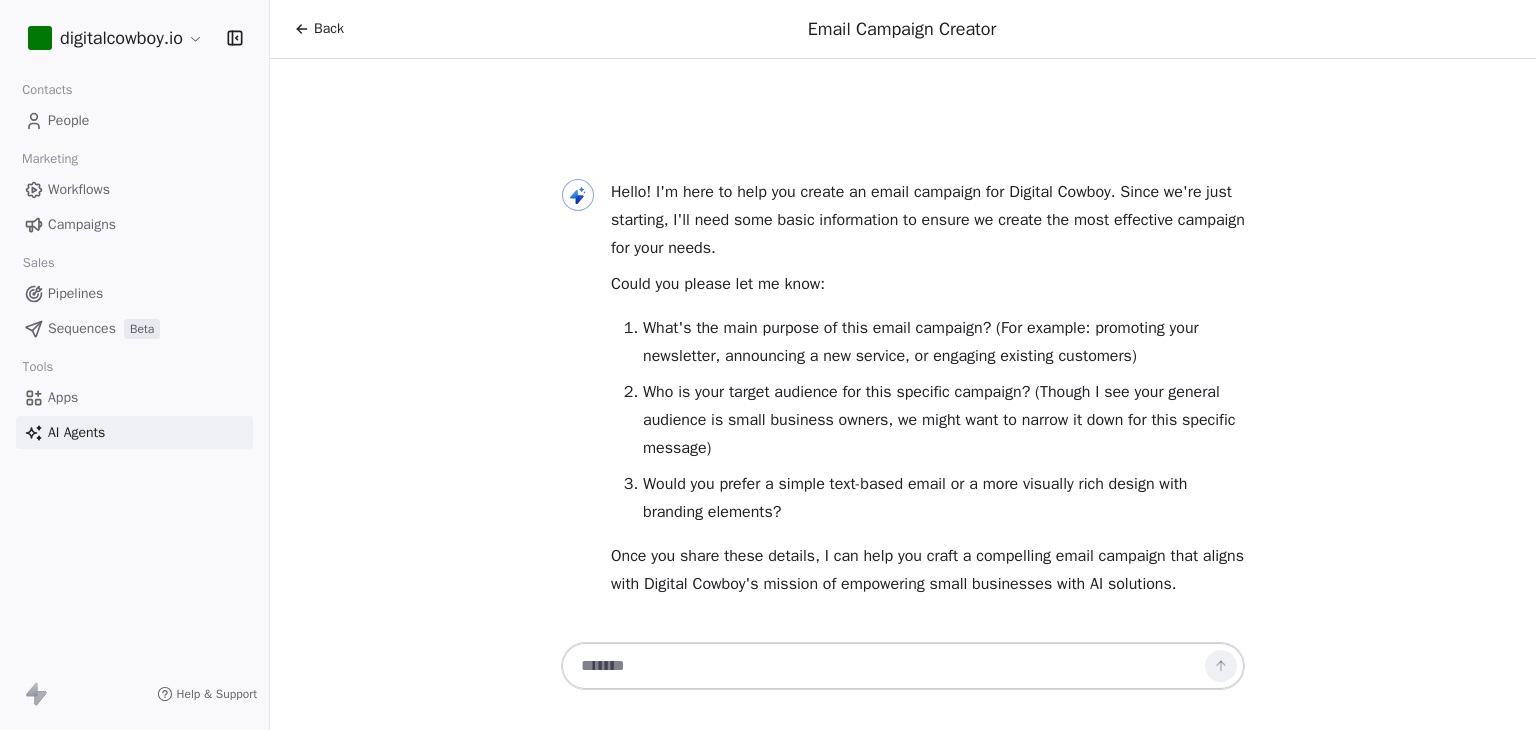 click at bounding box center (883, 666) 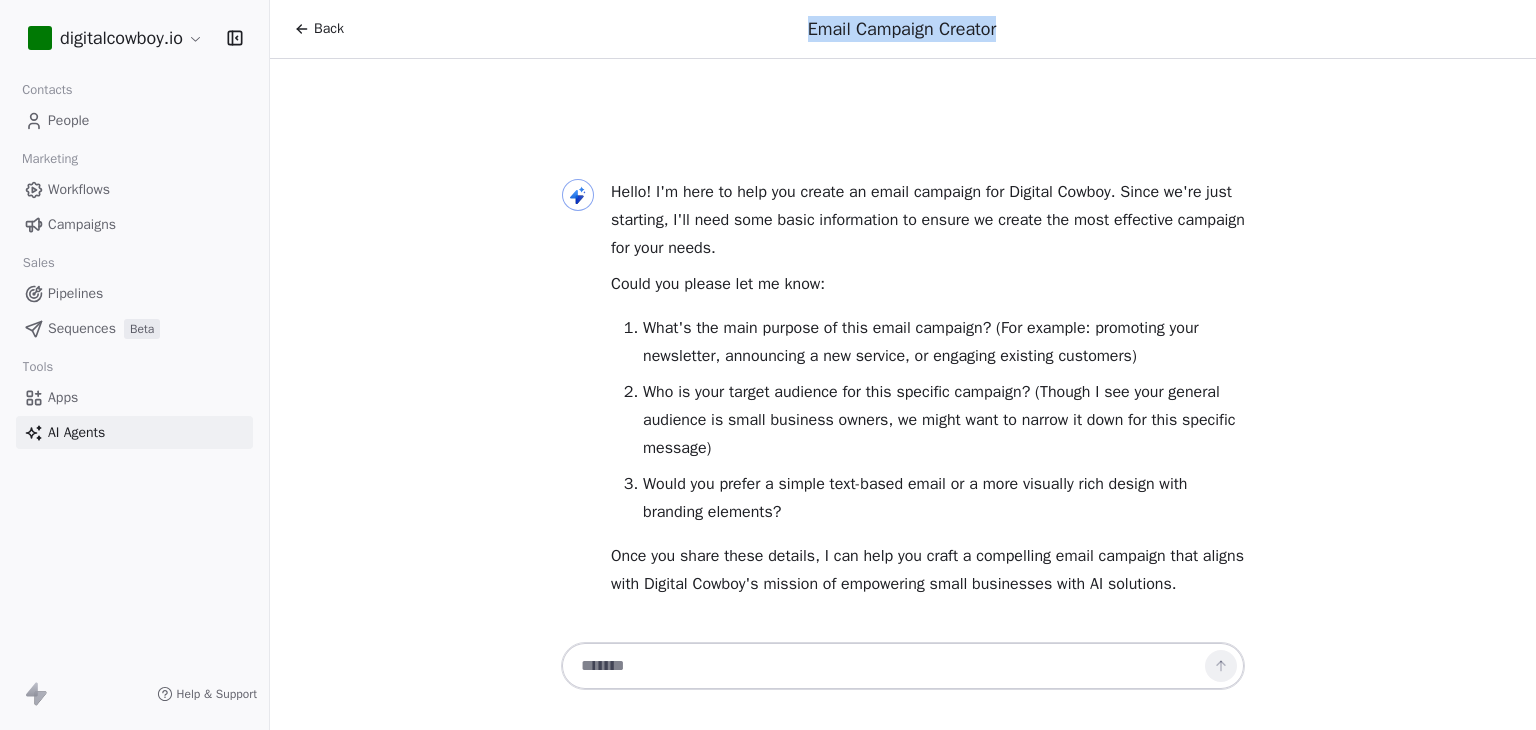 drag, startPoint x: 1012, startPoint y: 31, endPoint x: 753, endPoint y: 35, distance: 259.03088 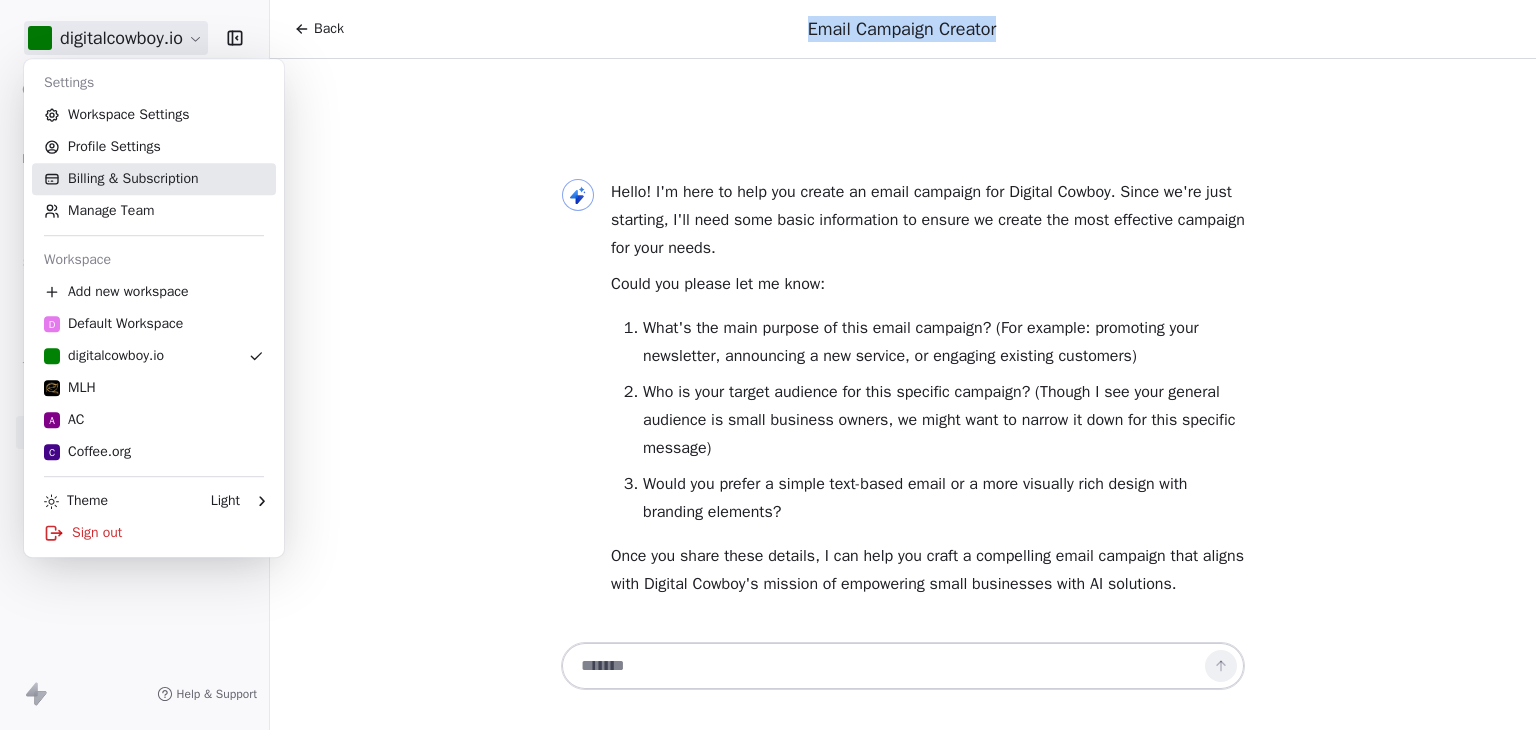 click on "Billing & Subscription" at bounding box center [154, 179] 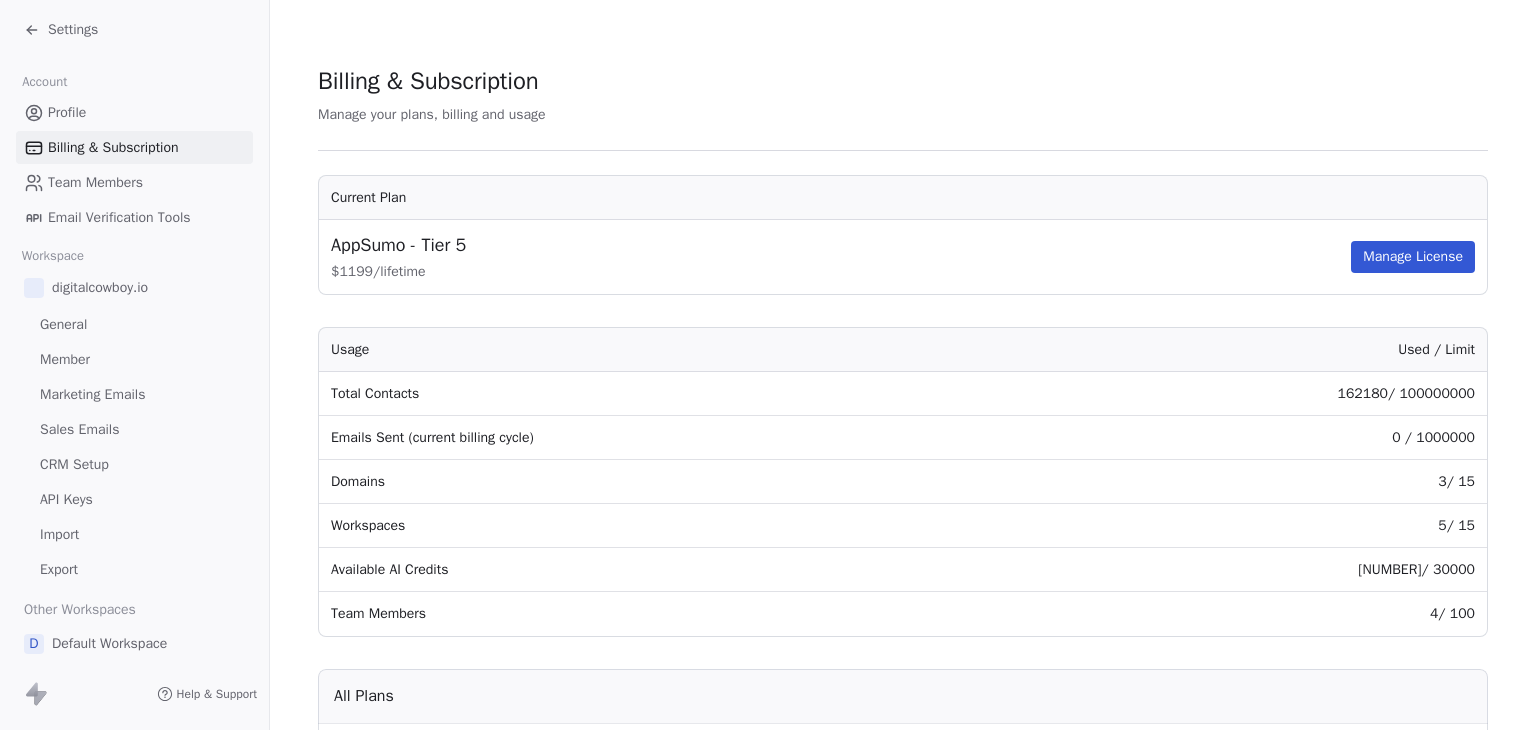 click on "Settings" at bounding box center [73, 30] 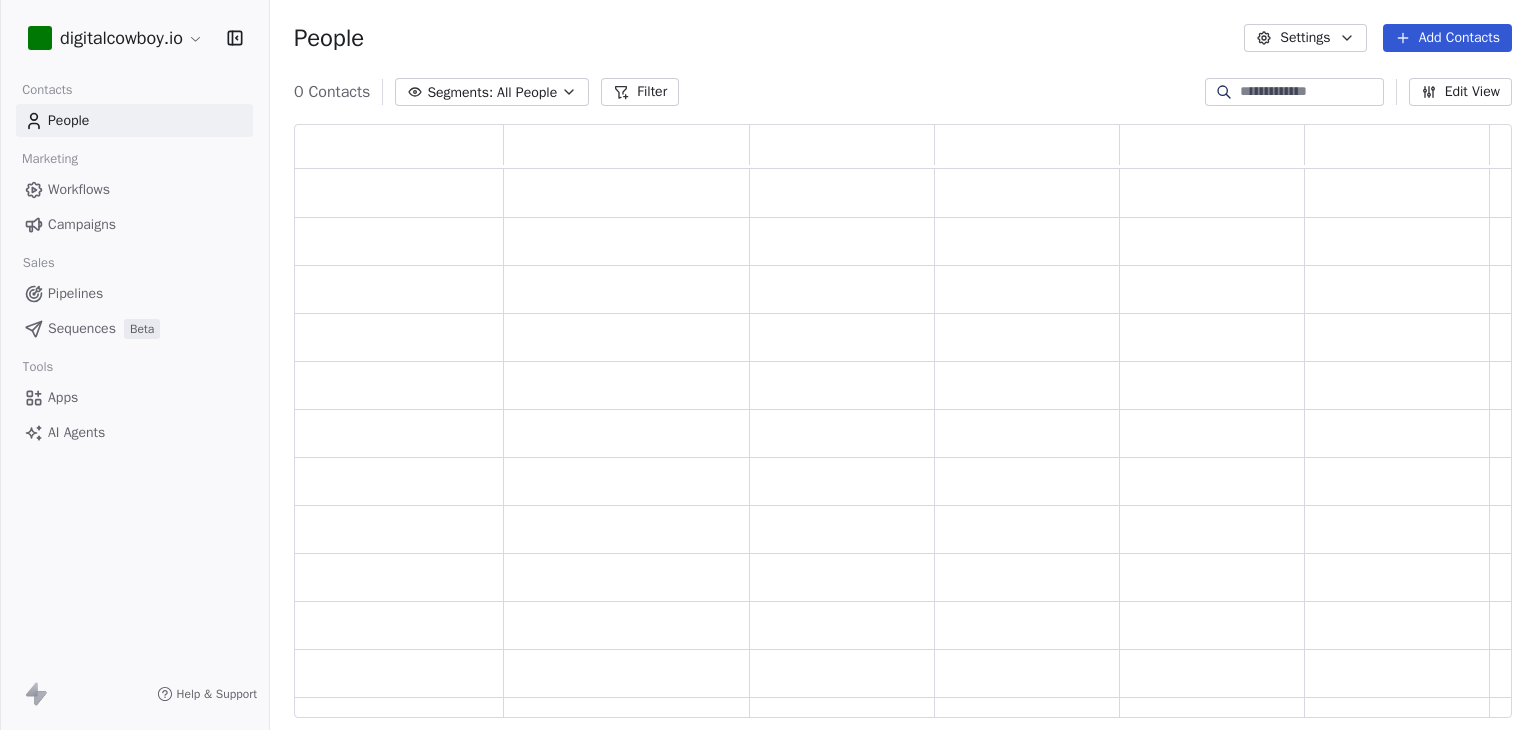 scroll, scrollTop: 16, scrollLeft: 16, axis: both 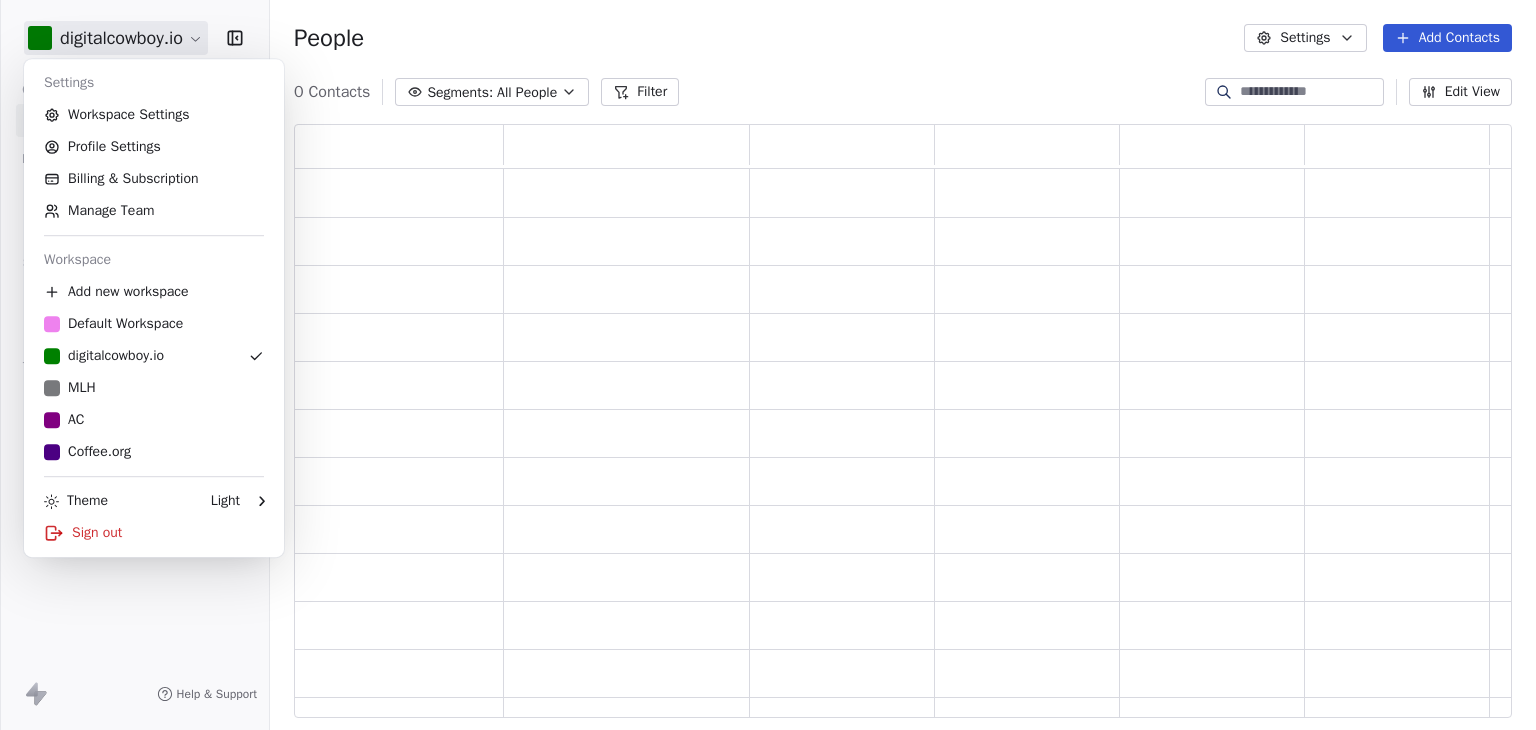 click on "digitalcowboy.io Contacts People Marketing Workflows Campaigns Sales Pipelines Sequences Beta Tools Apps AI Agents Help & Support People Settings  Add Contacts 0 Contacts Segments: All People Filter  Edit View Tag Add to Sequence Export   Settings Workspace Settings Profile Settings Billing & Subscription Manage Team   Workspace Add new workspace Default Workspace  digitalcowboy.io MLH AC Coffee.org Theme Light Sign out" at bounding box center [768, 365] 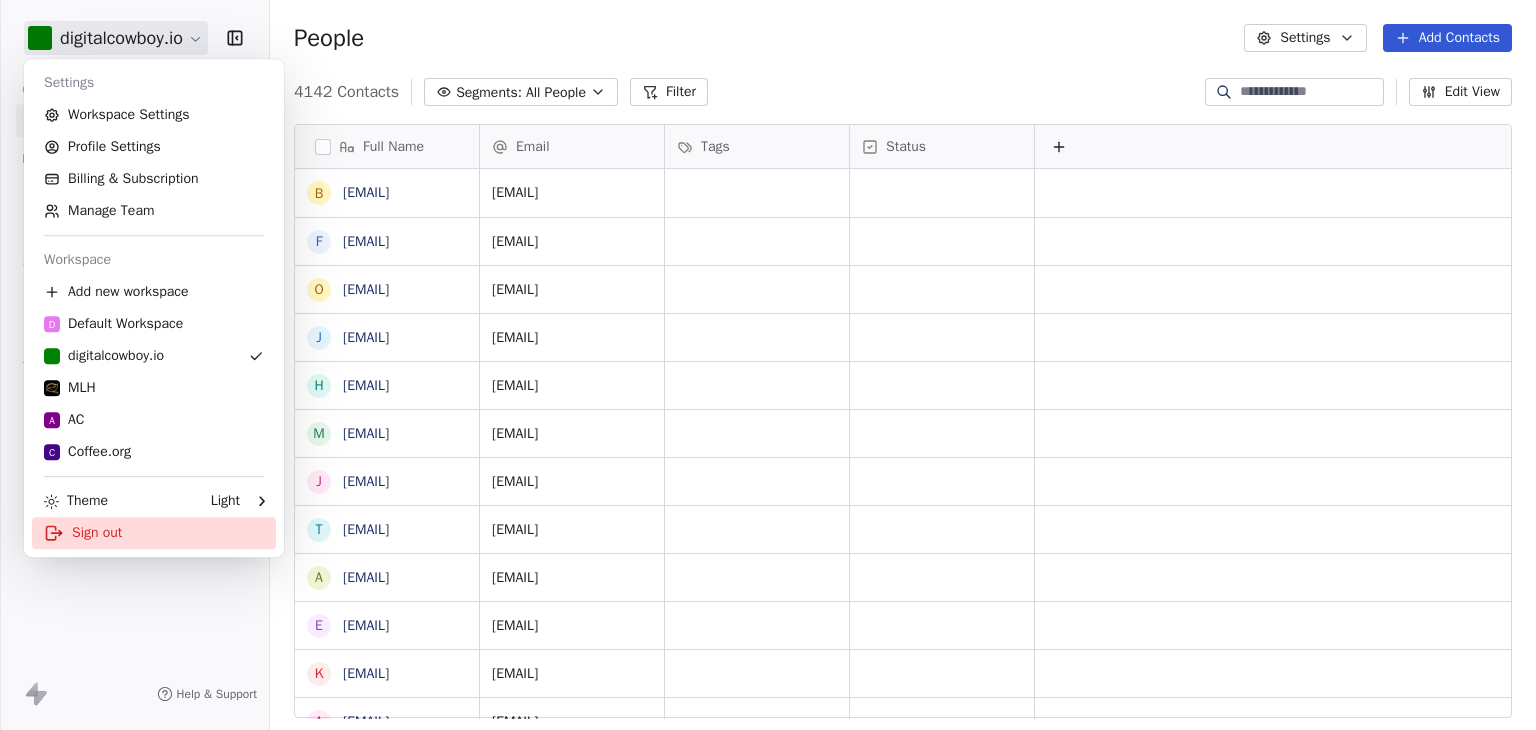 click on "Sign out" at bounding box center [154, 533] 